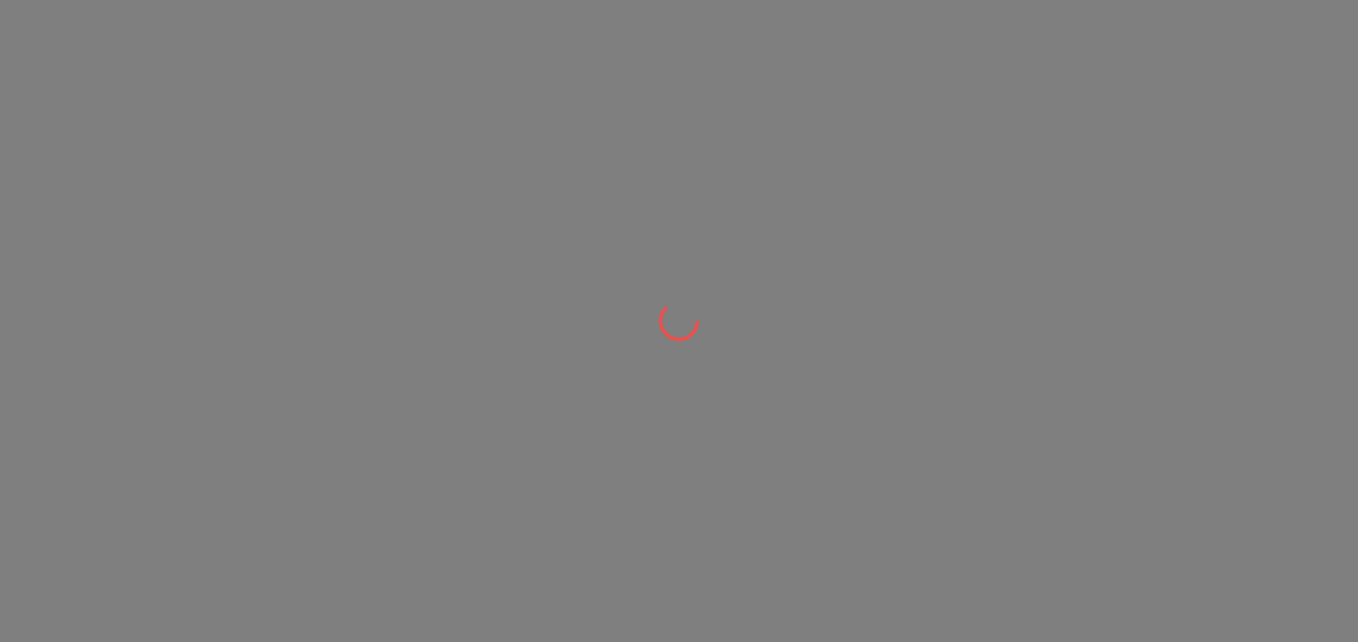 scroll, scrollTop: 0, scrollLeft: 0, axis: both 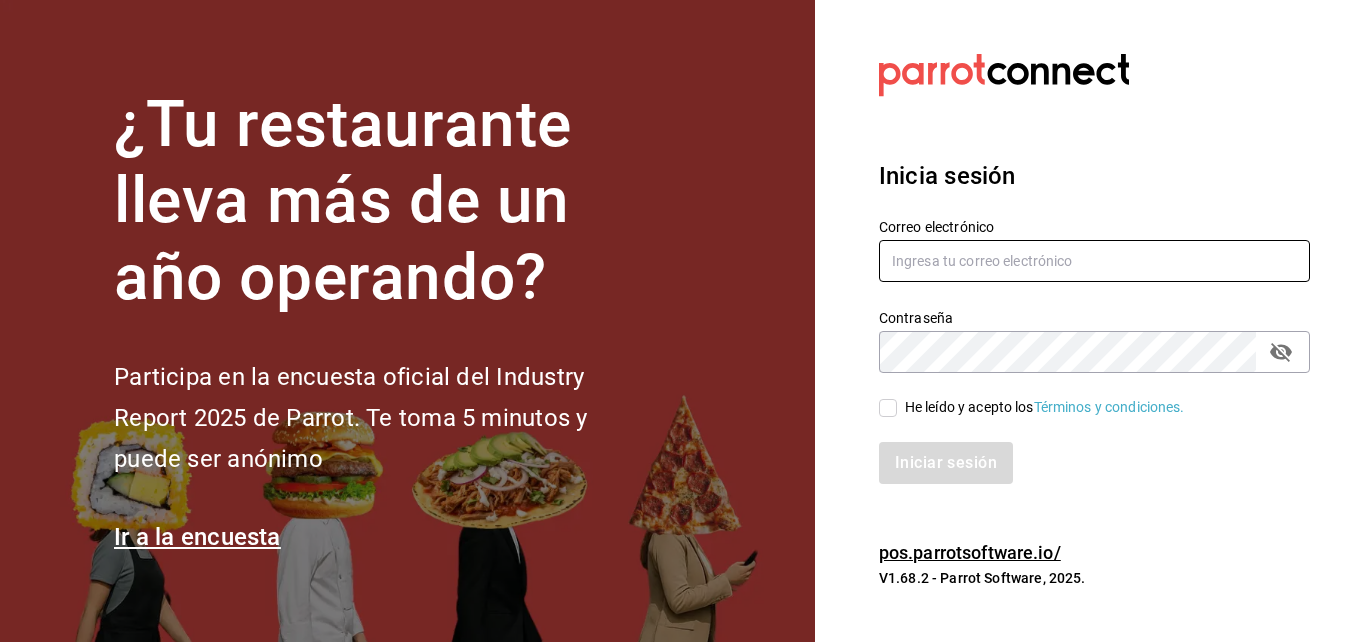 type on "[USERNAME]@example.com" 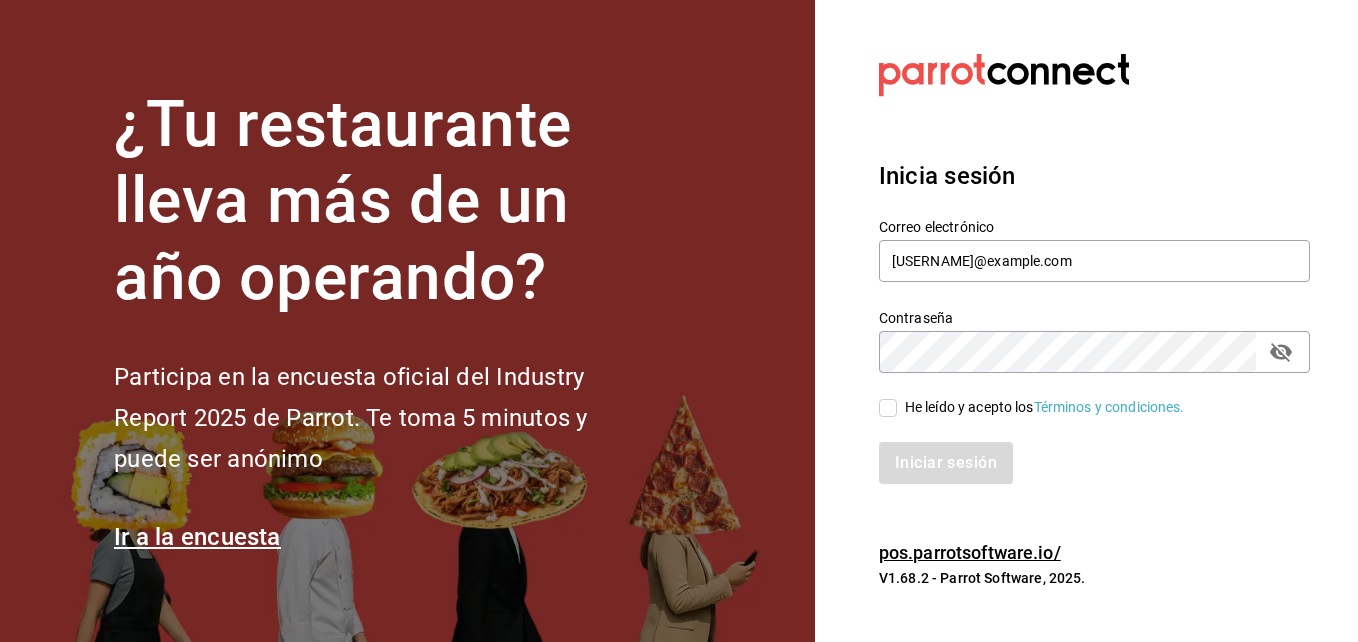 click on "He leído y acepto los  Términos y condiciones." at bounding box center [888, 408] 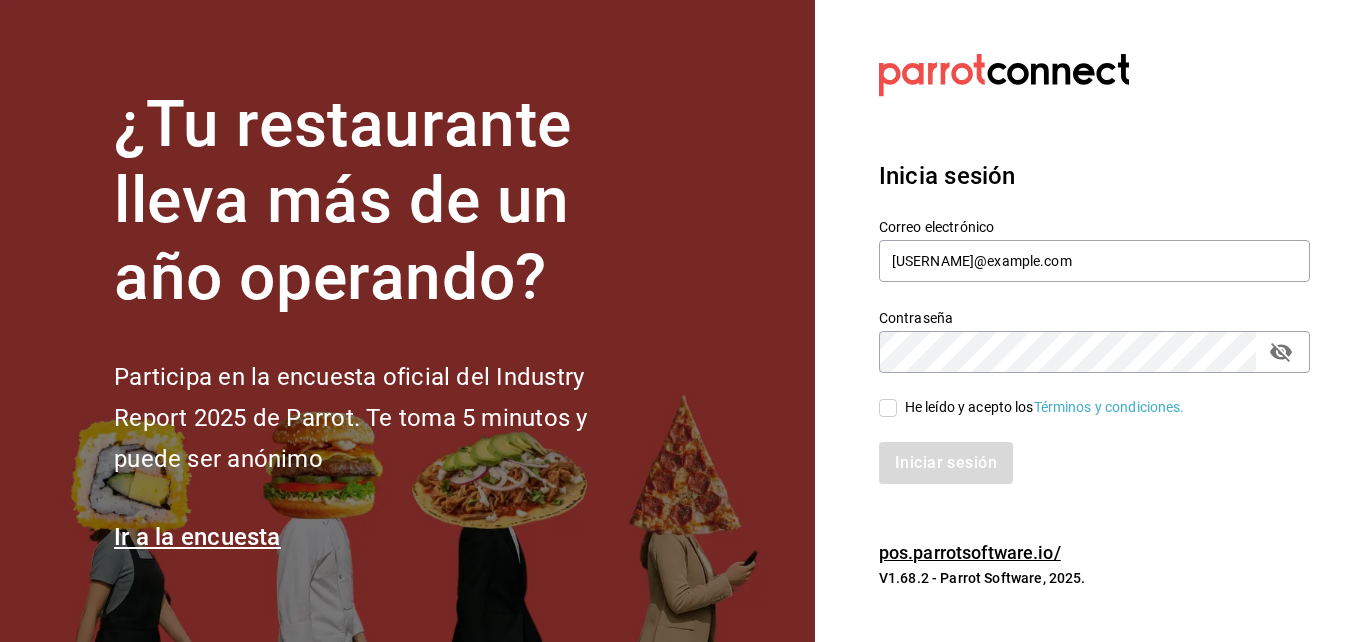checkbox on "true" 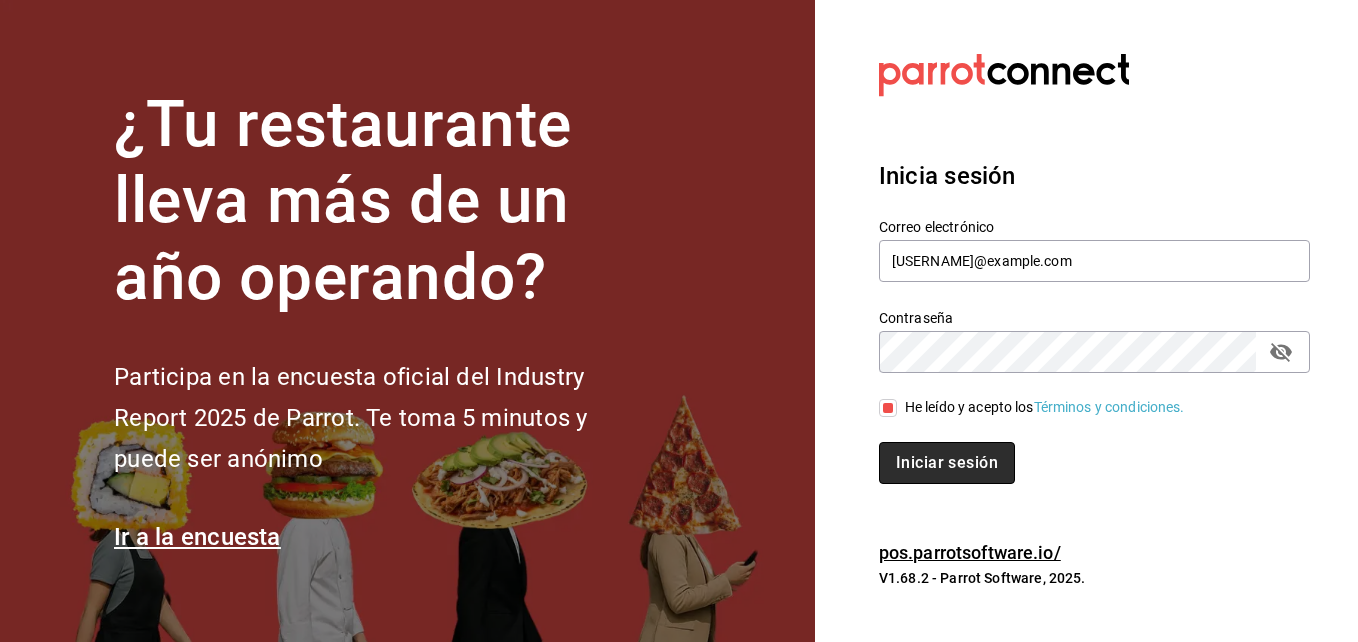 click on "Iniciar sesión" at bounding box center [947, 463] 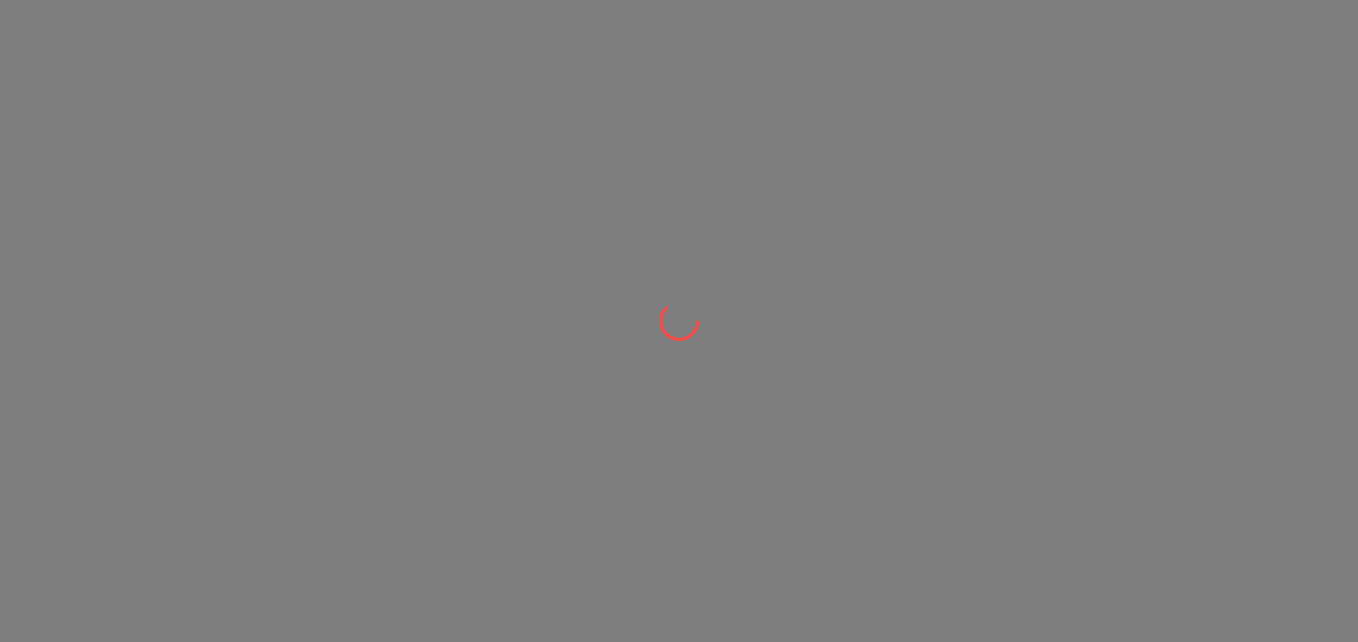 scroll, scrollTop: 0, scrollLeft: 0, axis: both 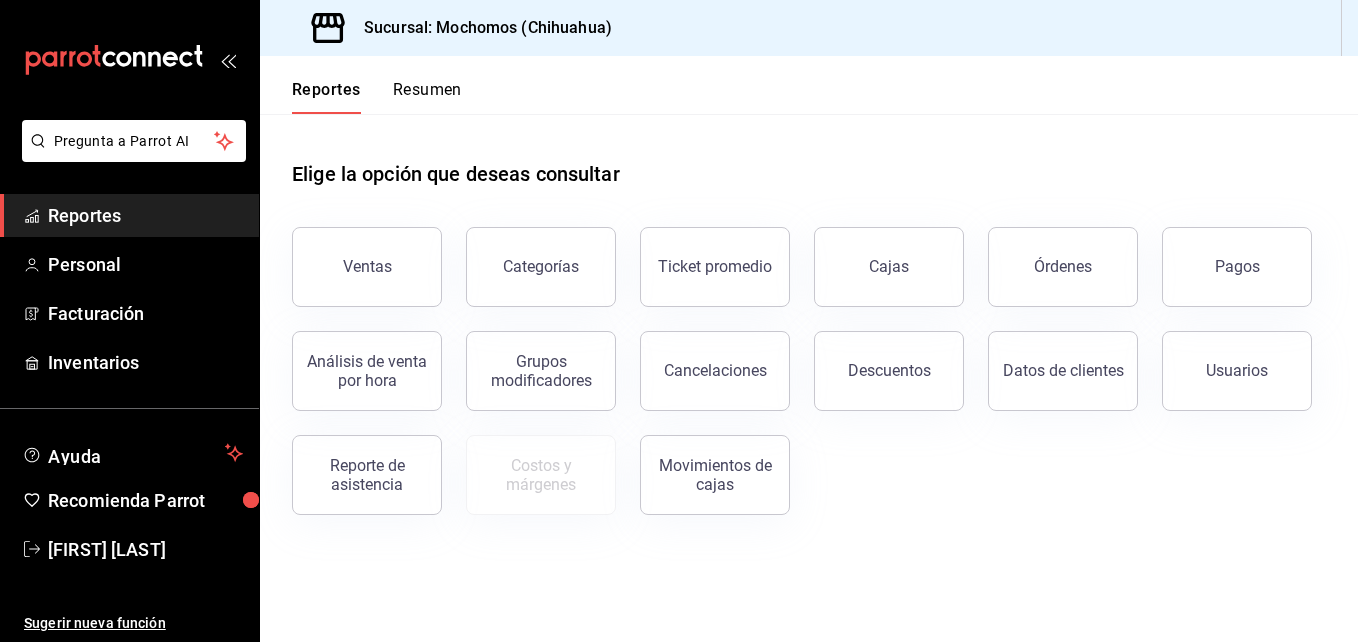 click on "Reportes" at bounding box center [145, 215] 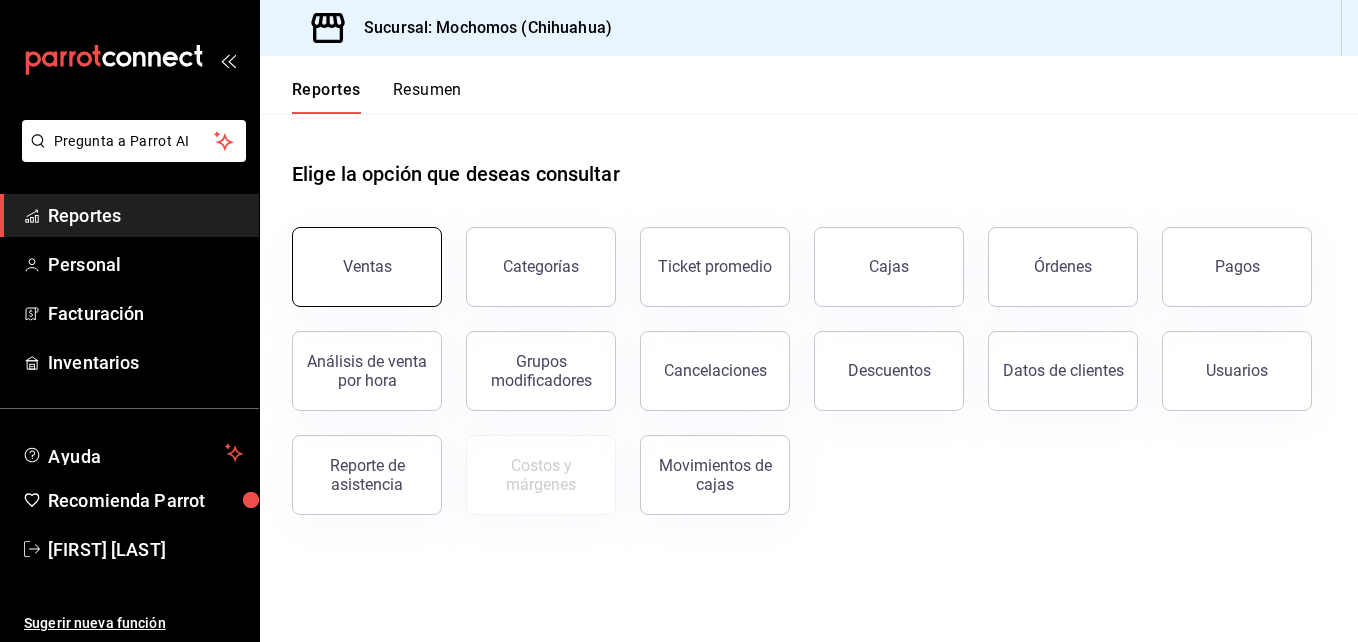 click on "Ventas" at bounding box center [367, 266] 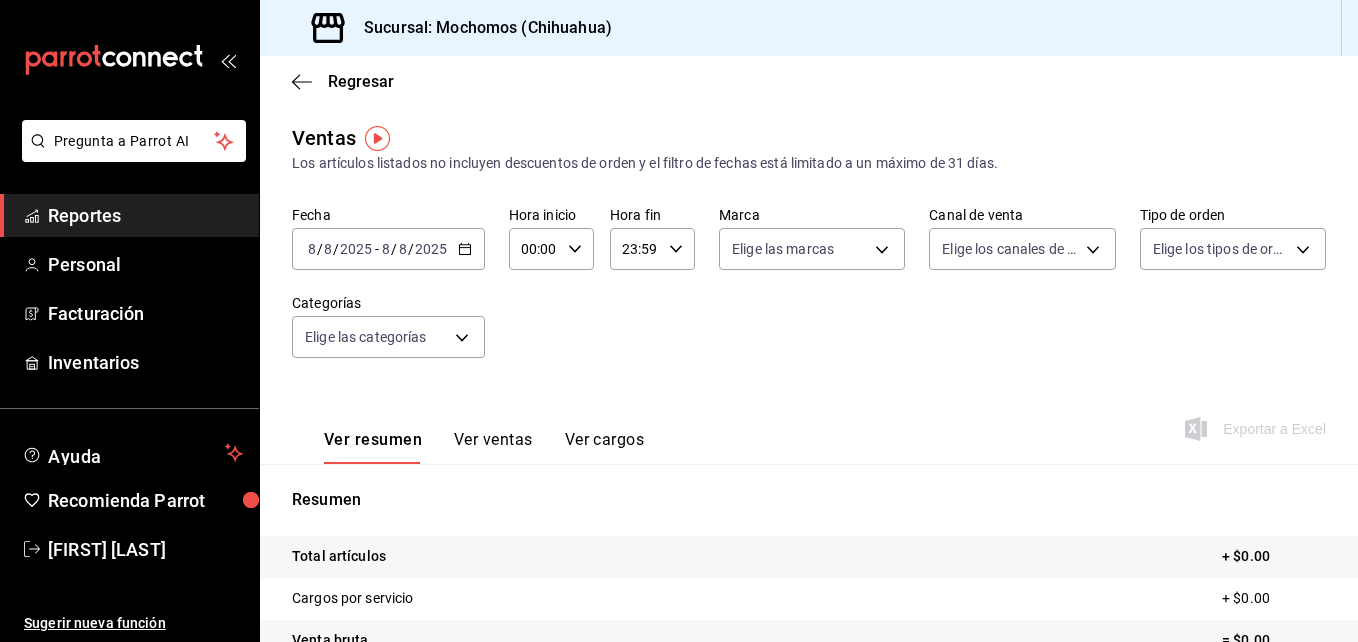 click 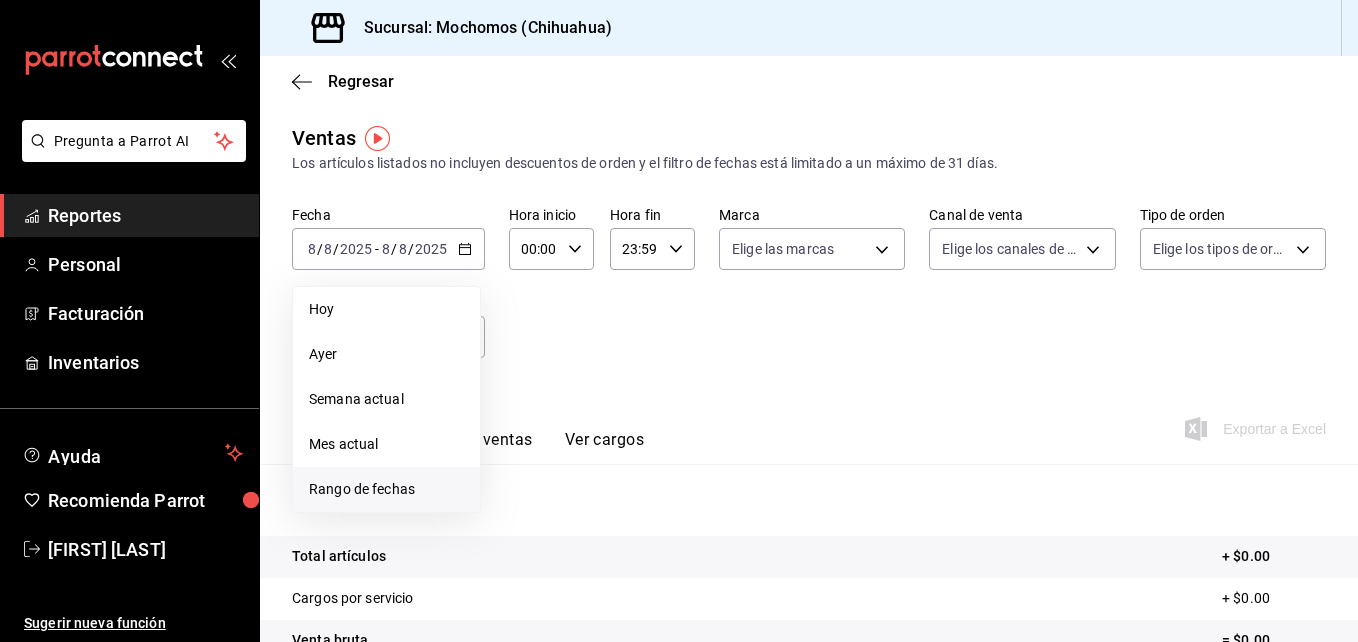 click on "Rango de fechas" at bounding box center (386, 489) 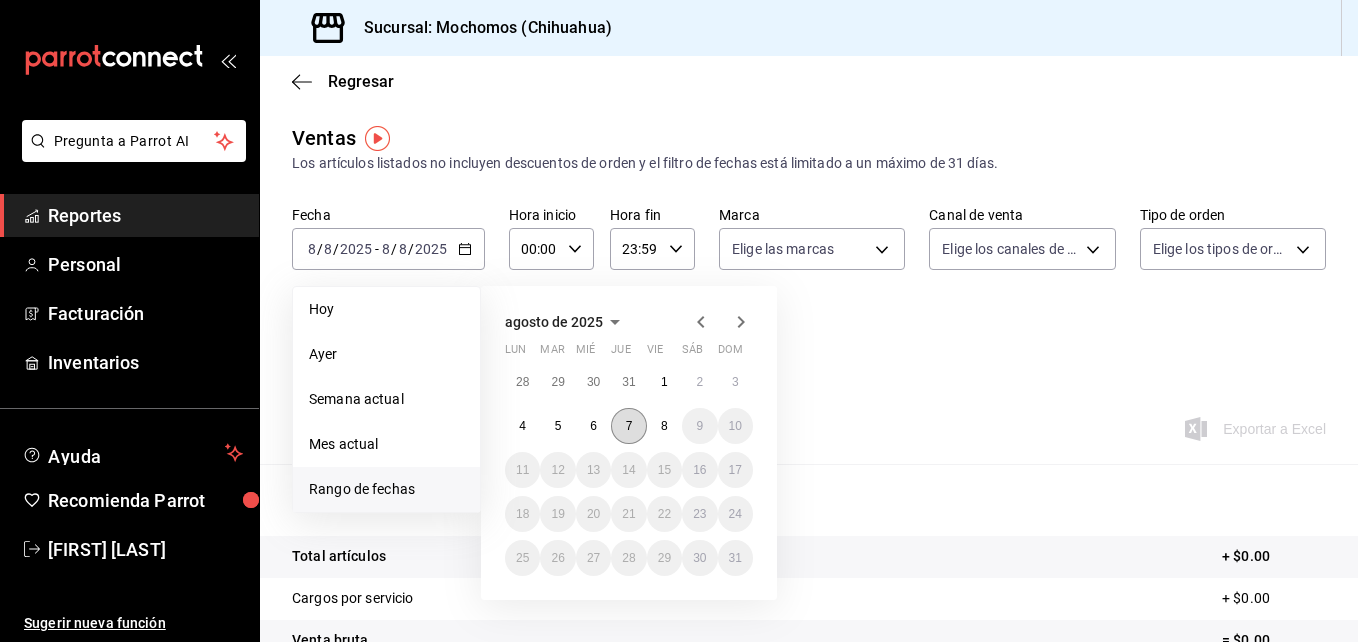 click on "7" at bounding box center [628, 426] 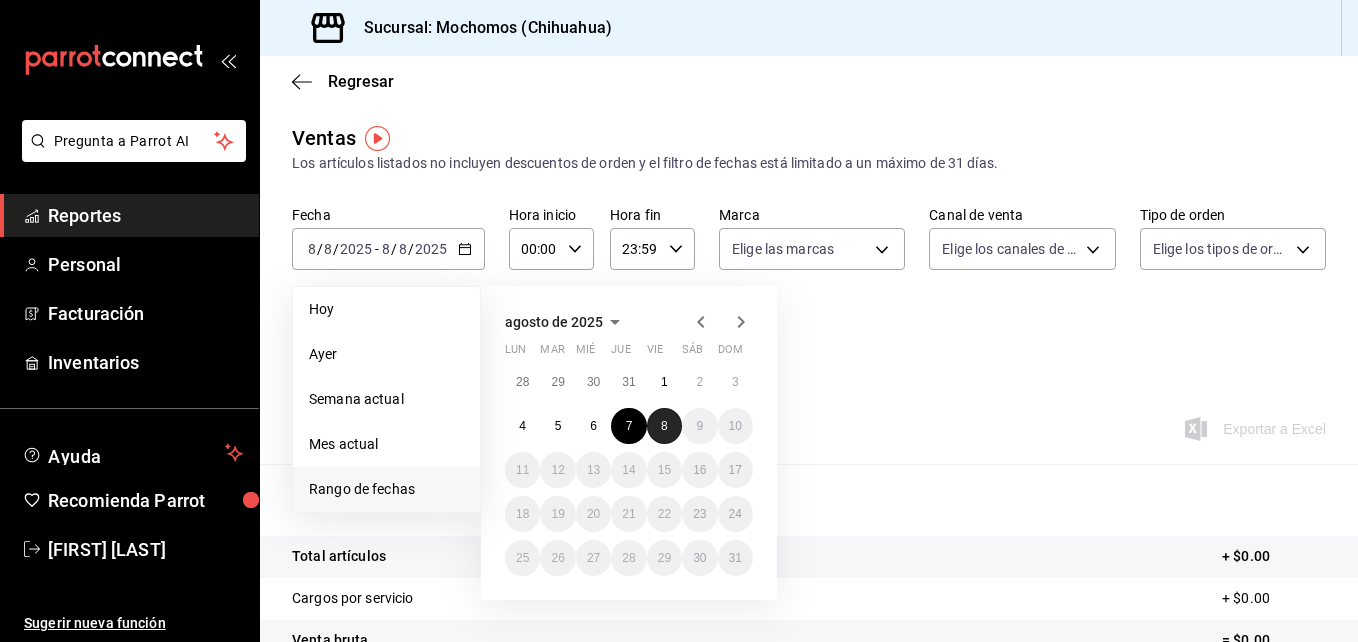click on "8" at bounding box center [664, 426] 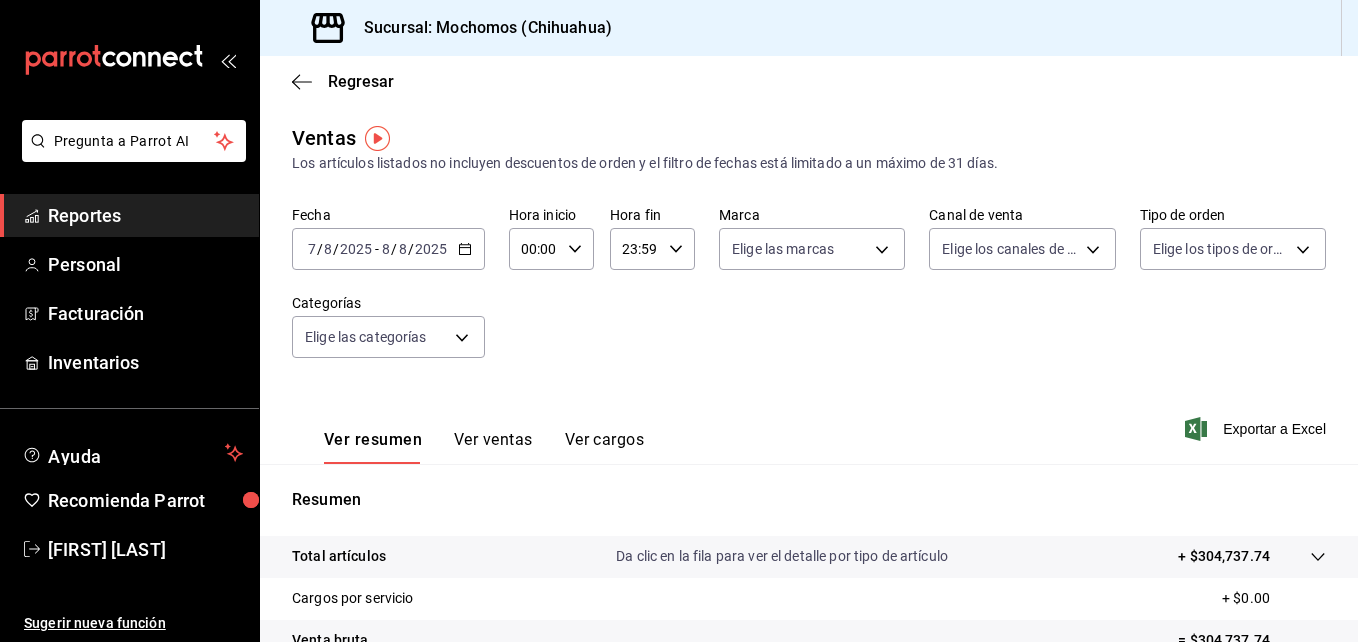 click on "00:00 Hora inicio" at bounding box center [551, 249] 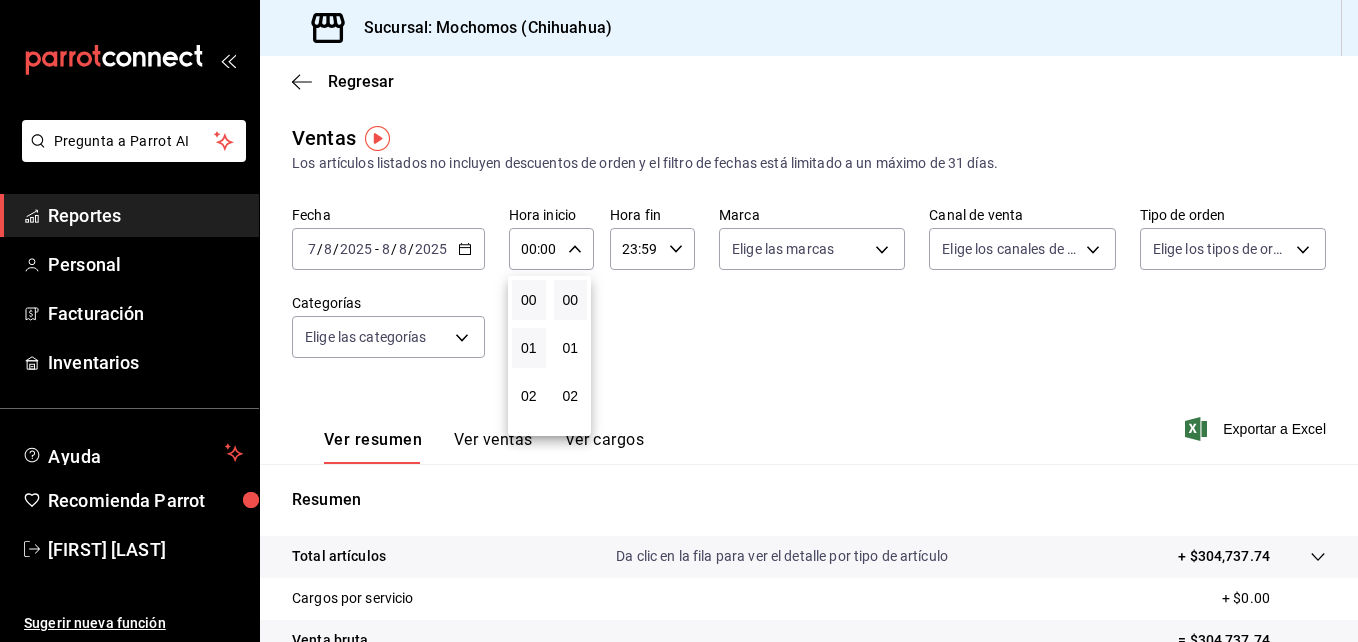 scroll, scrollTop: 100, scrollLeft: 0, axis: vertical 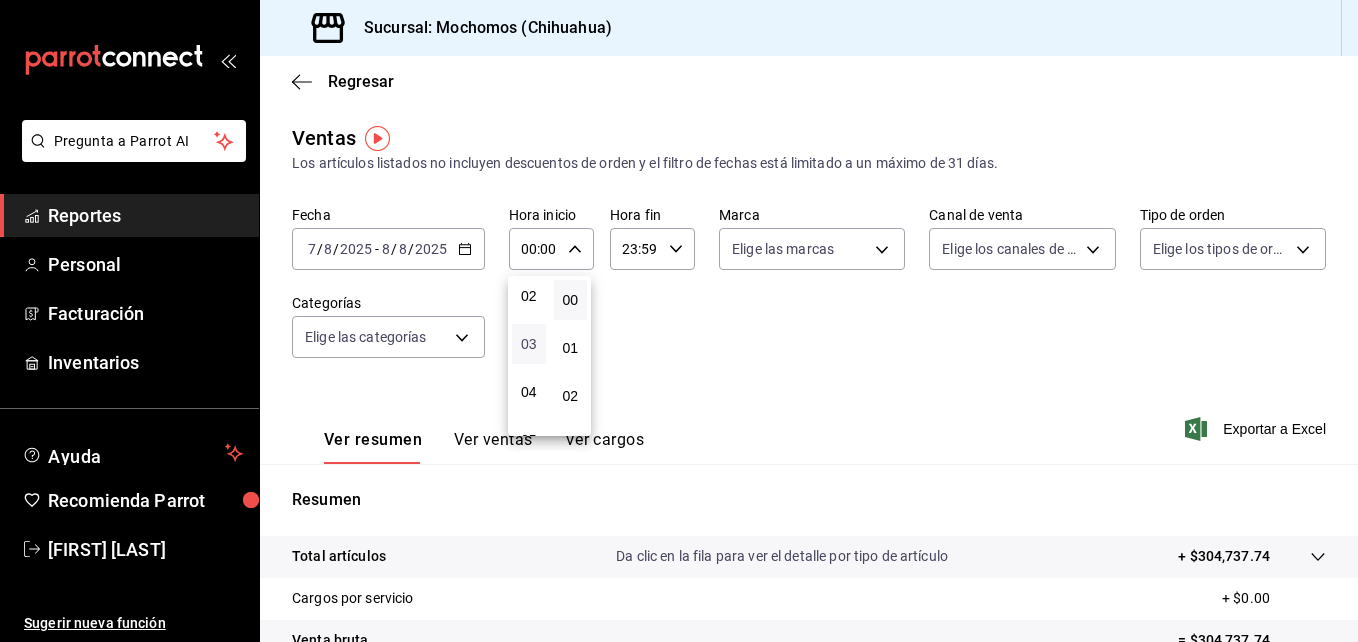 click on "03" at bounding box center (529, 344) 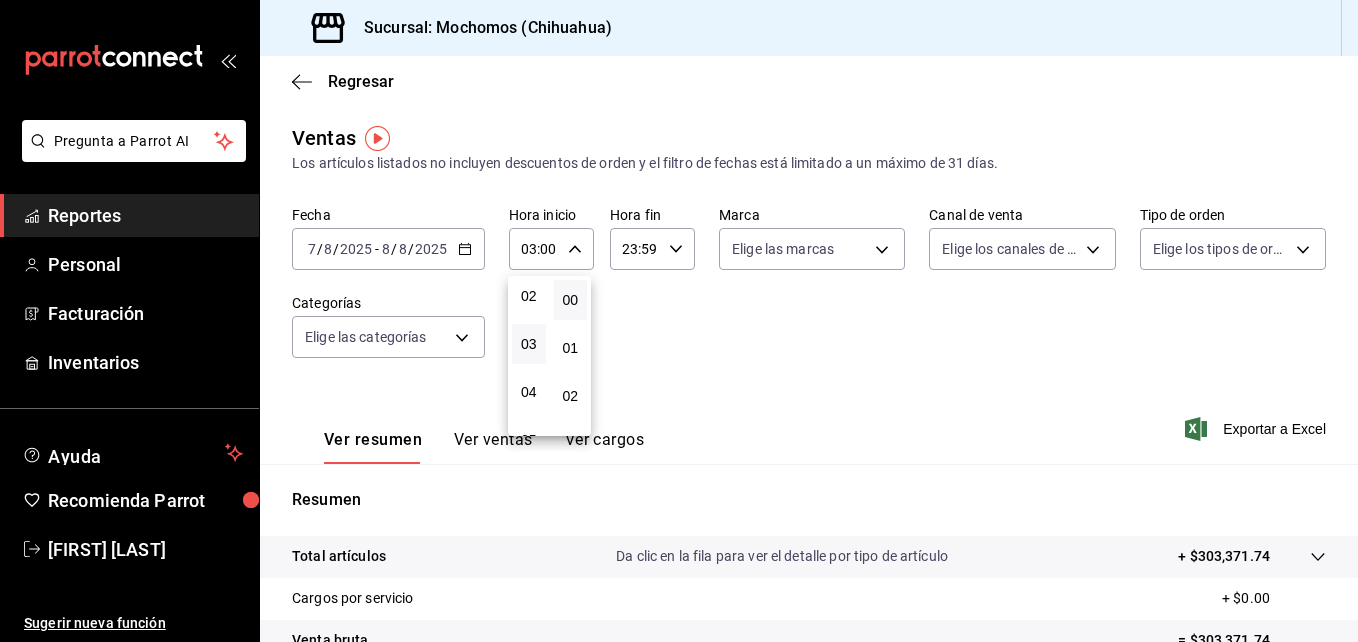 click at bounding box center (679, 321) 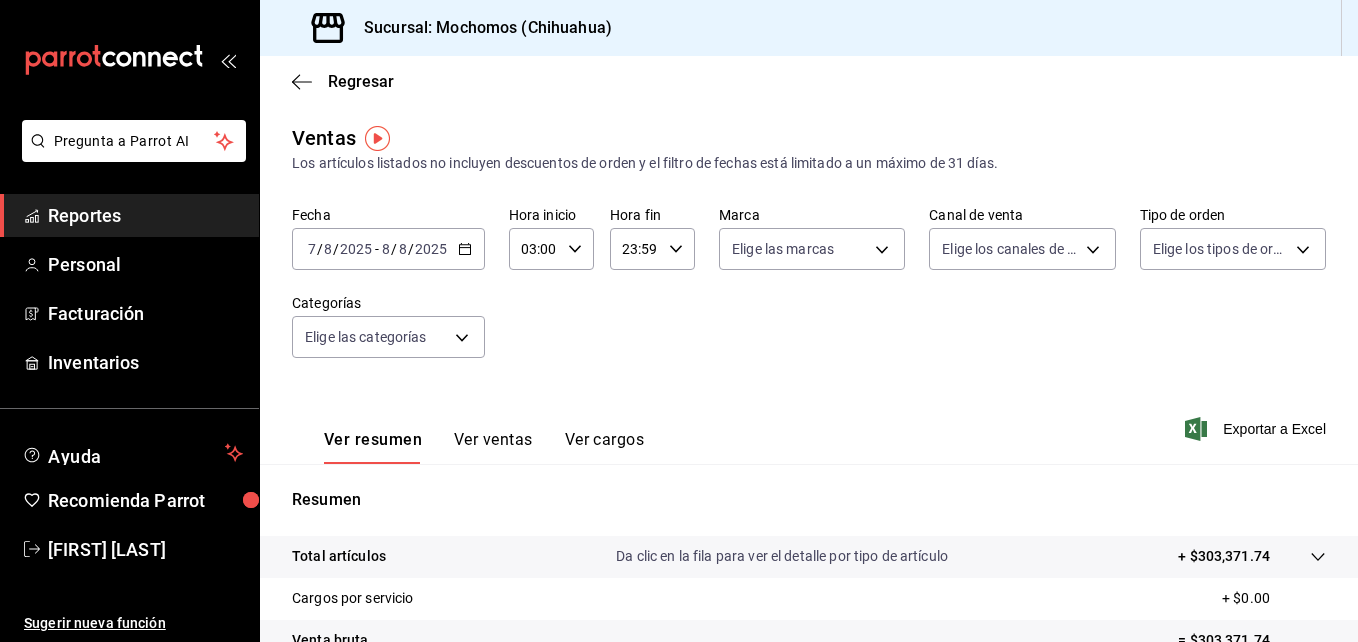 click 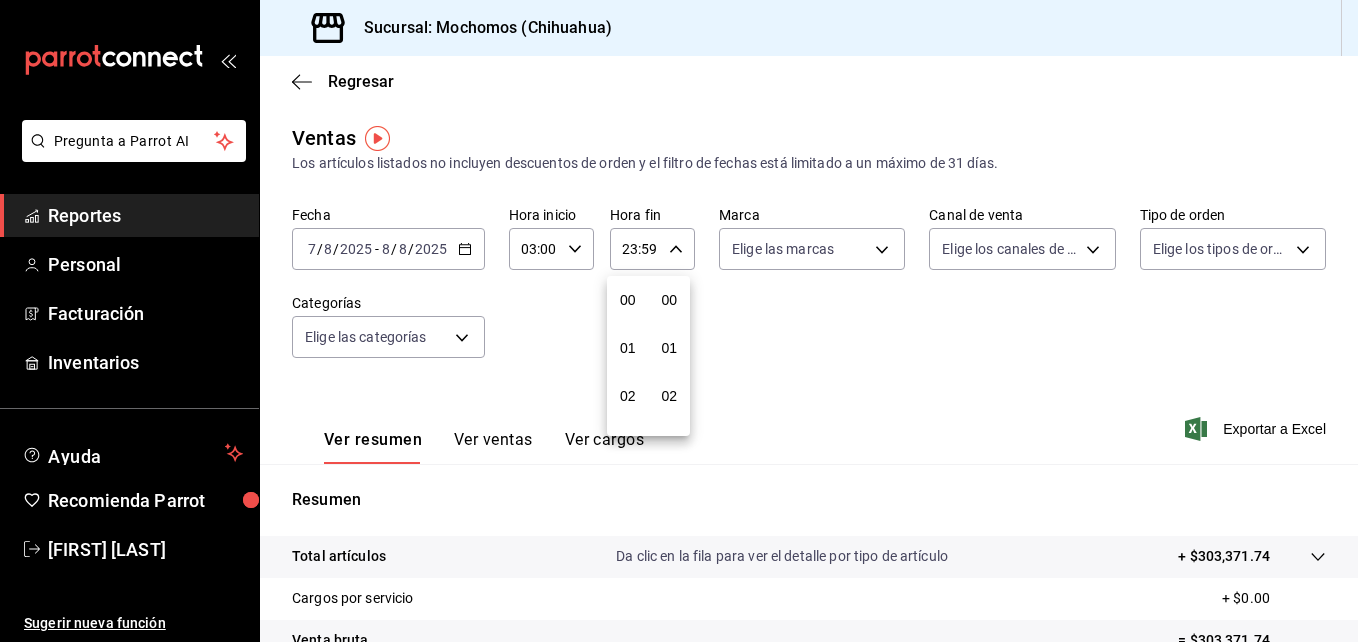 scroll, scrollTop: 992, scrollLeft: 0, axis: vertical 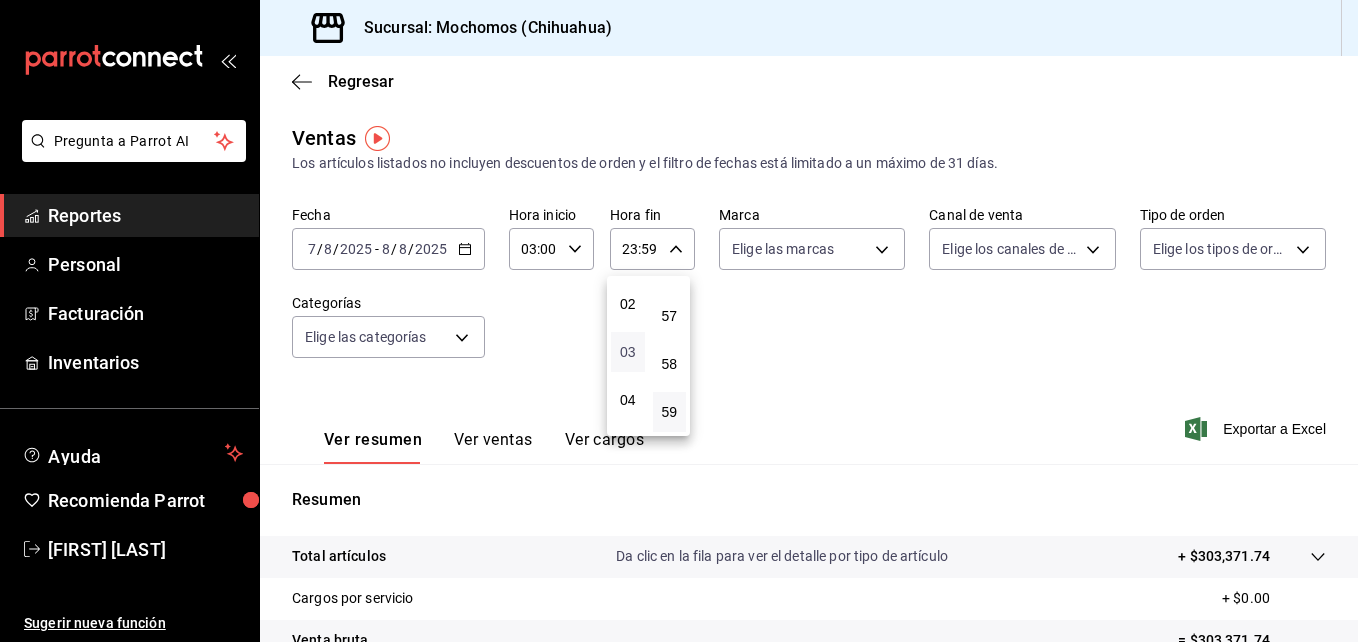 click on "03" at bounding box center (628, 352) 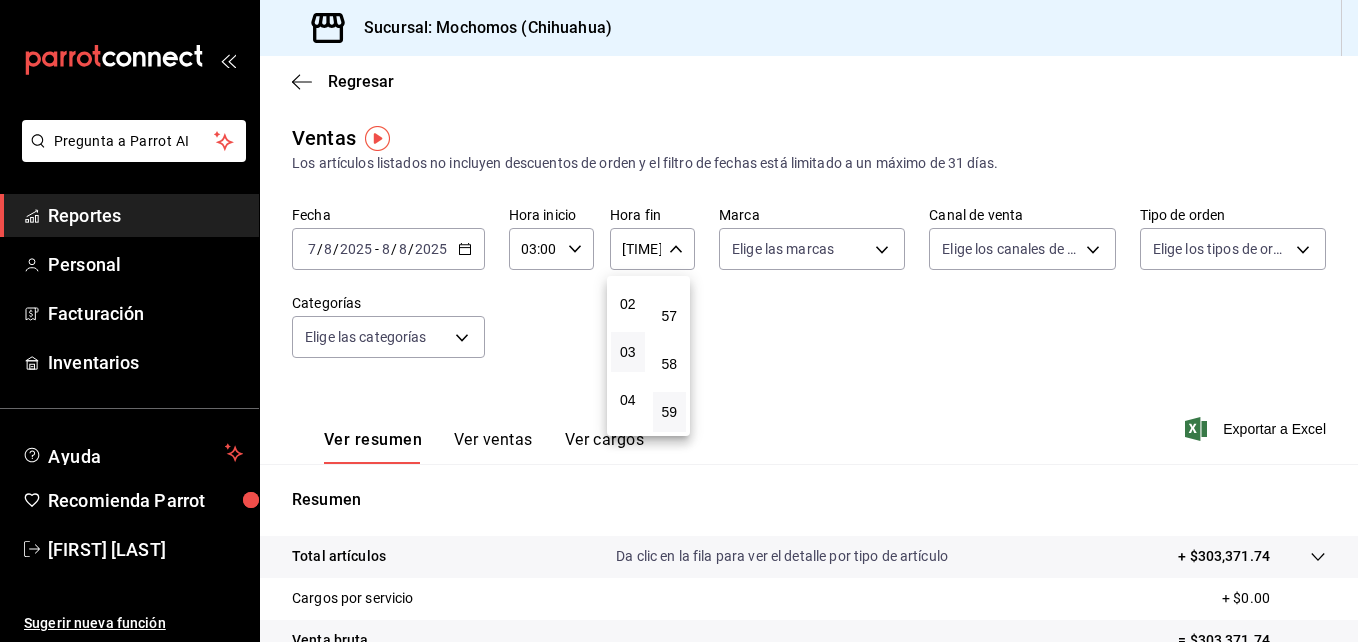 click at bounding box center [679, 321] 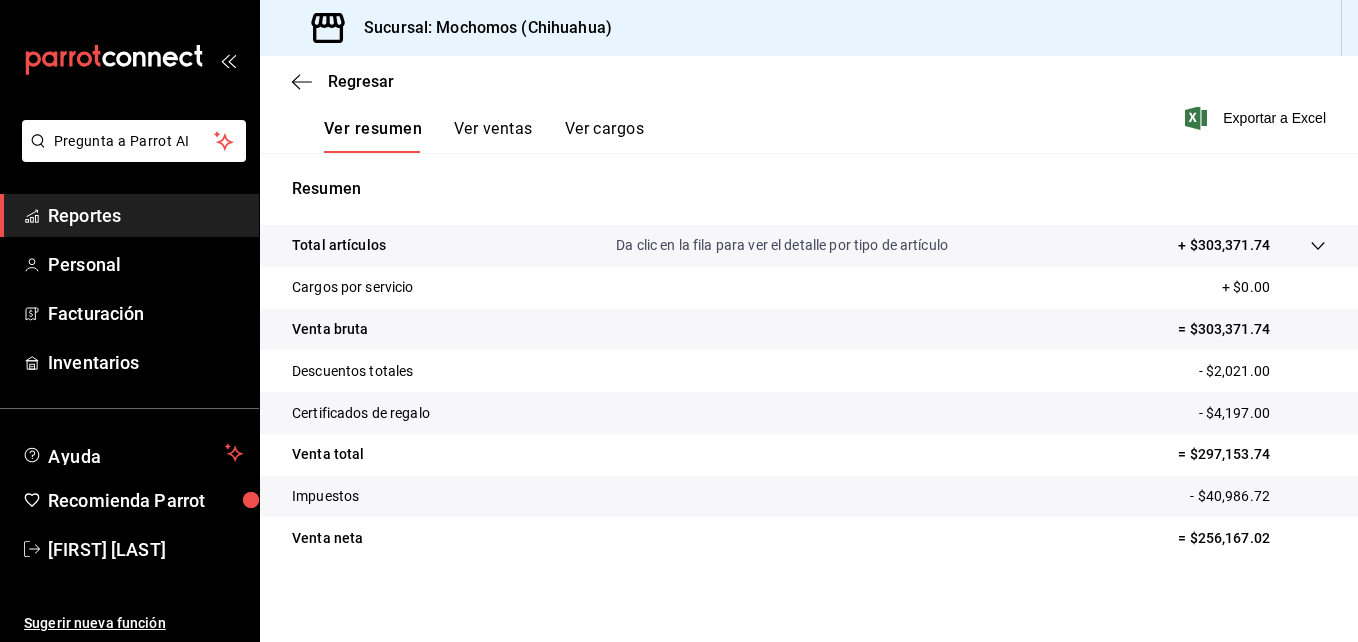 scroll, scrollTop: 316, scrollLeft: 0, axis: vertical 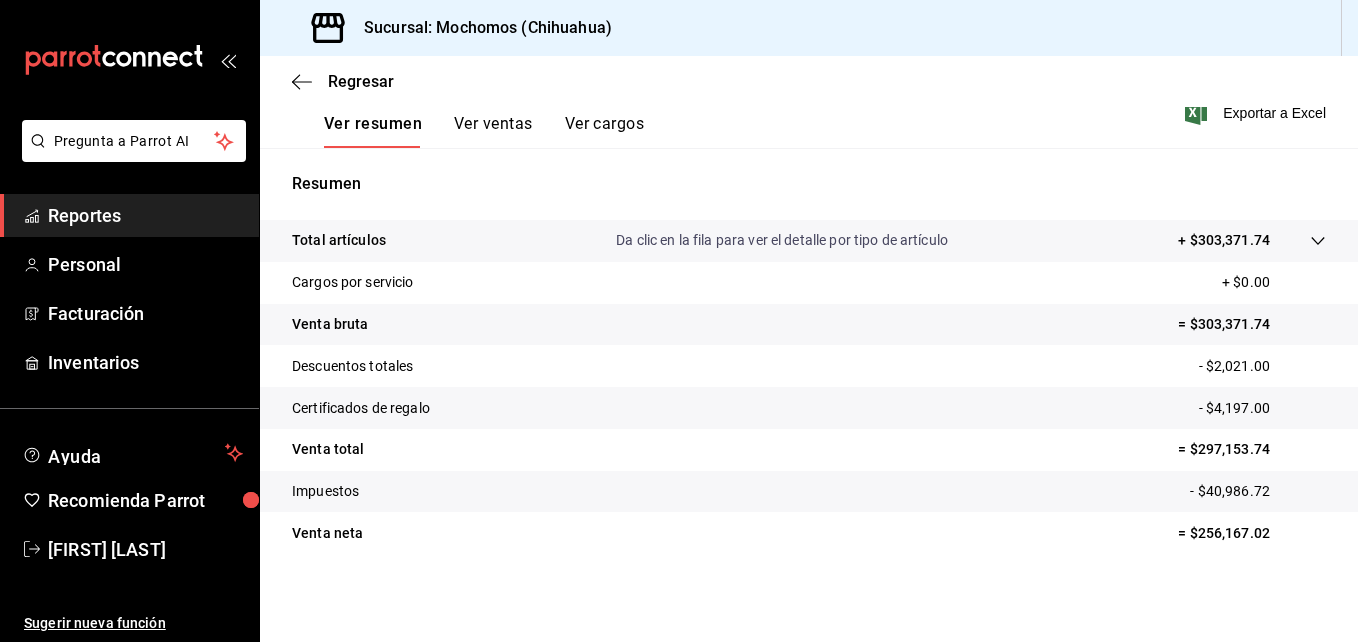 click on "Reportes" at bounding box center [145, 215] 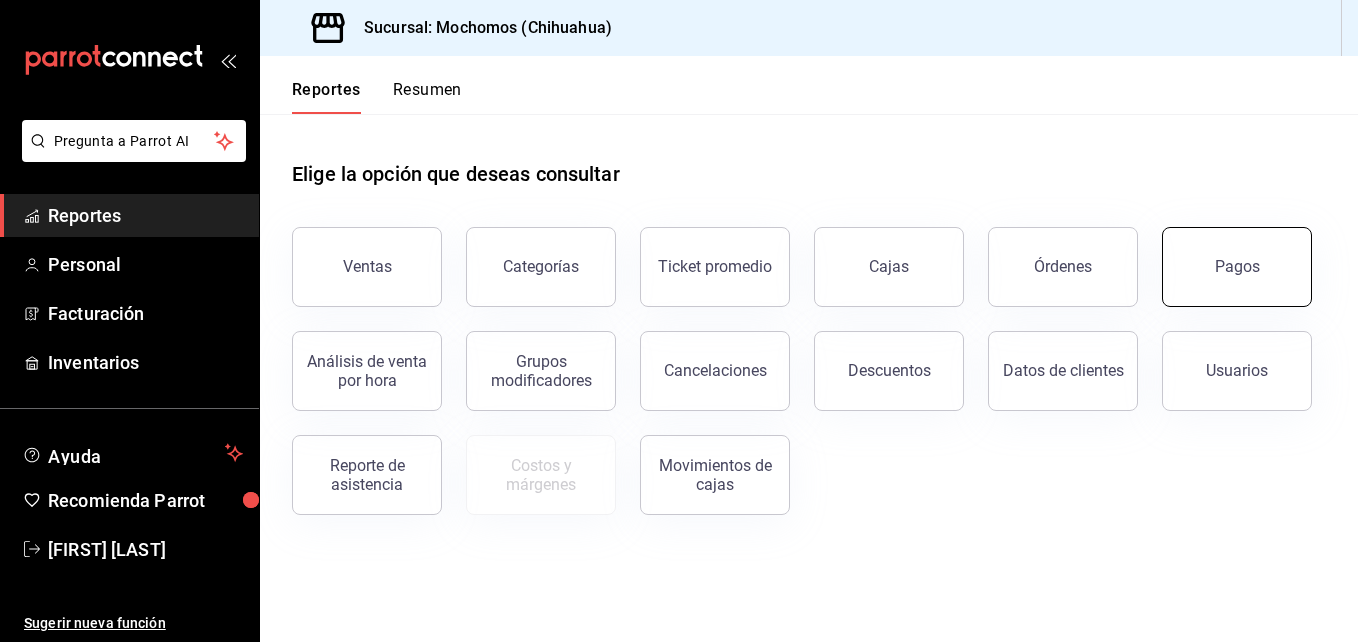 click on "Pagos" at bounding box center (1237, 267) 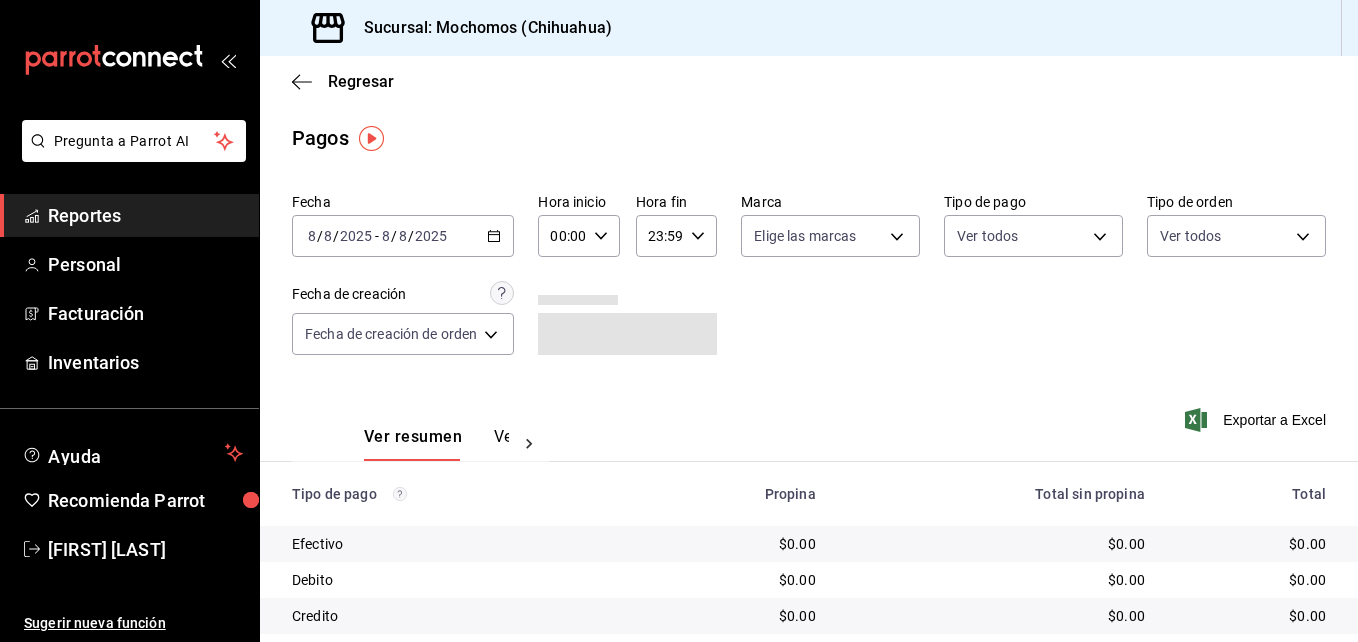 click 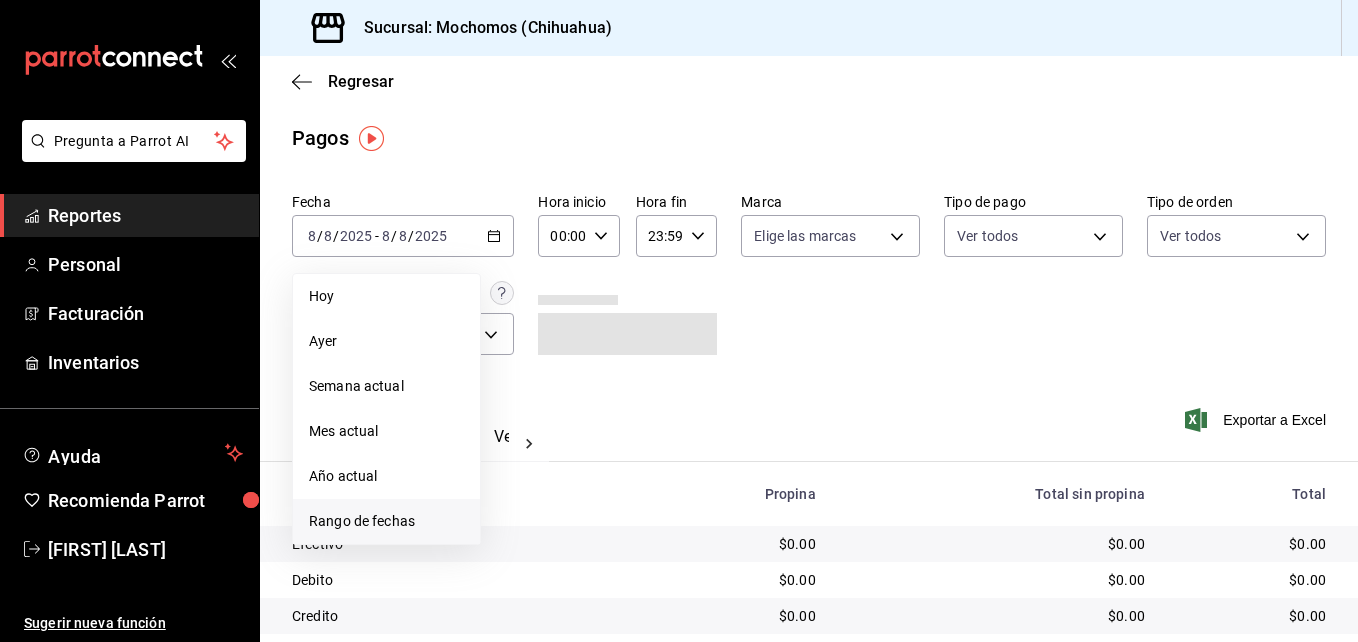 click on "Rango de fechas" at bounding box center (386, 521) 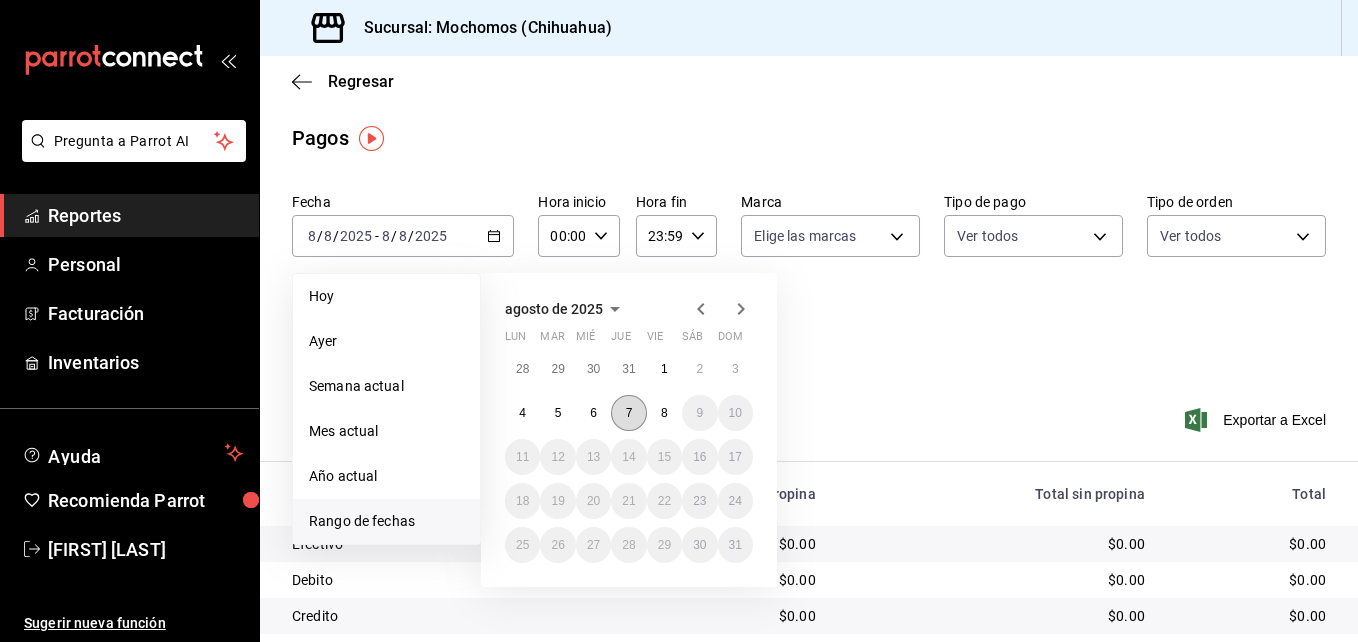 click on "7" at bounding box center [628, 413] 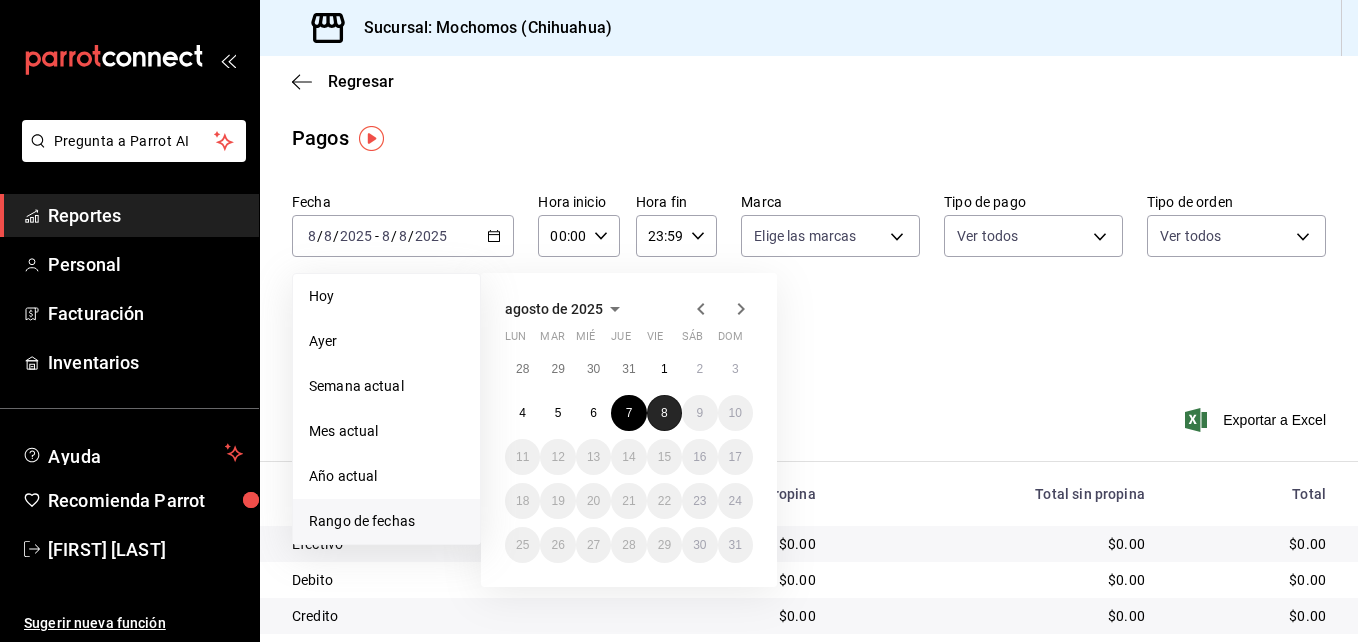 click on "8" at bounding box center (664, 413) 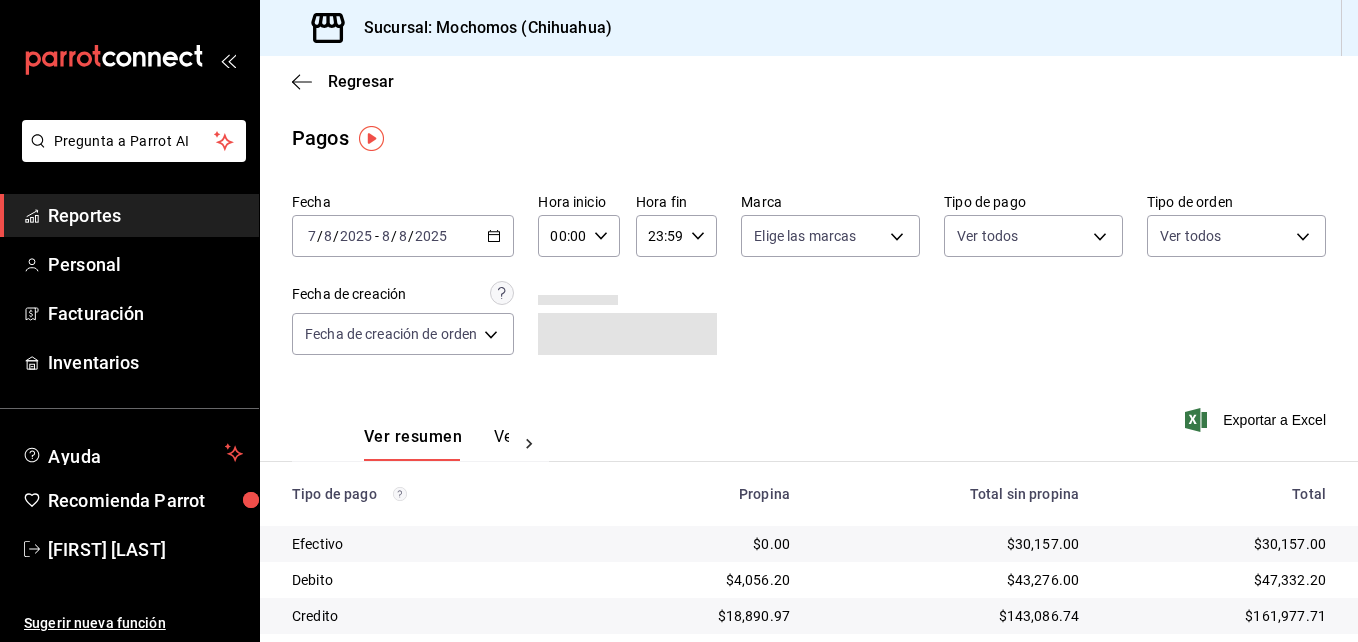 click 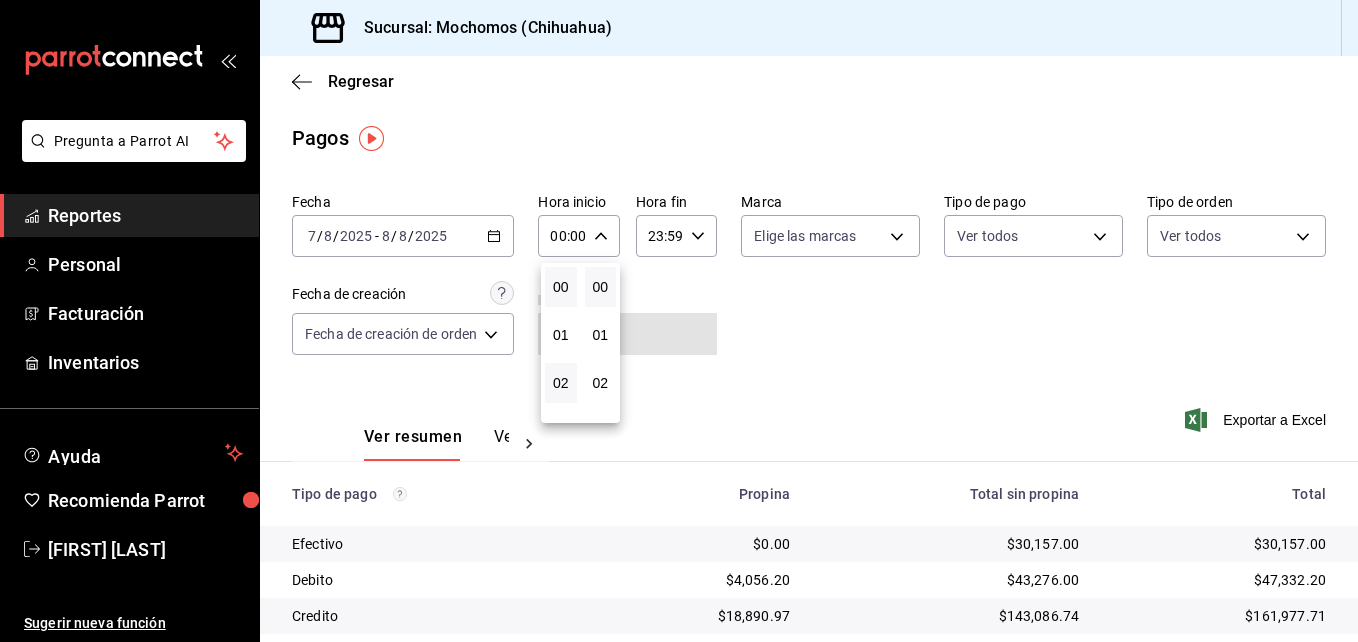 scroll, scrollTop: 100, scrollLeft: 0, axis: vertical 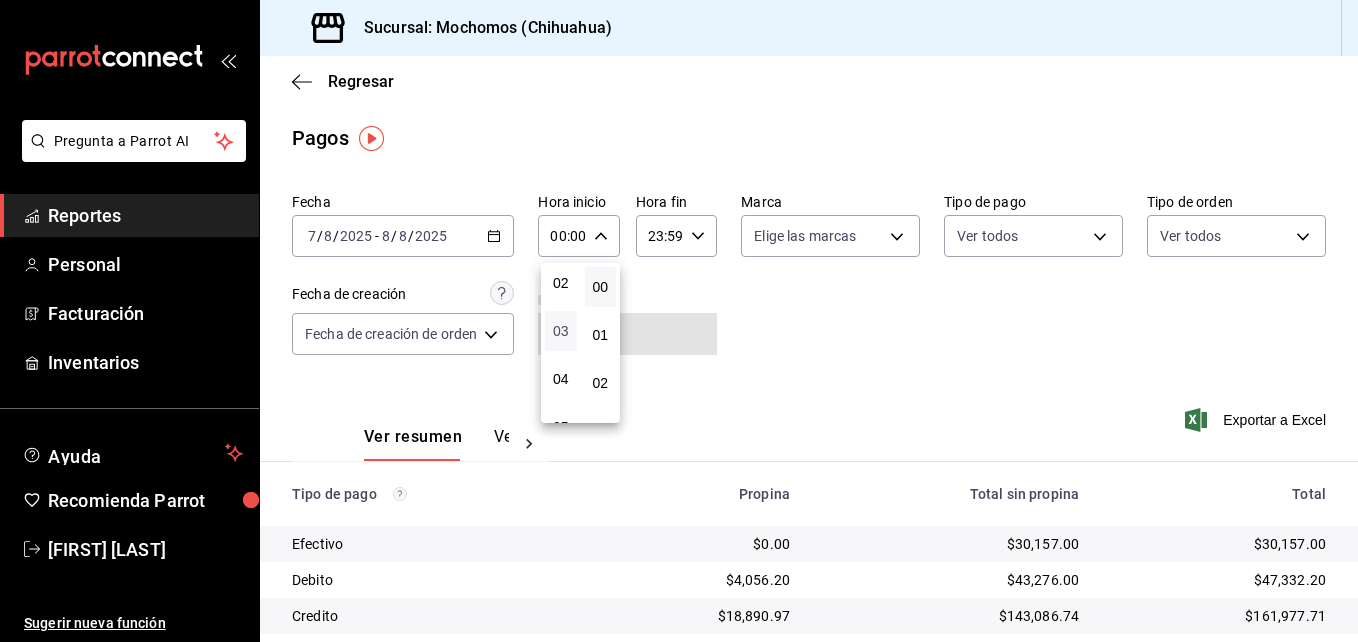 click on "03" at bounding box center (561, 331) 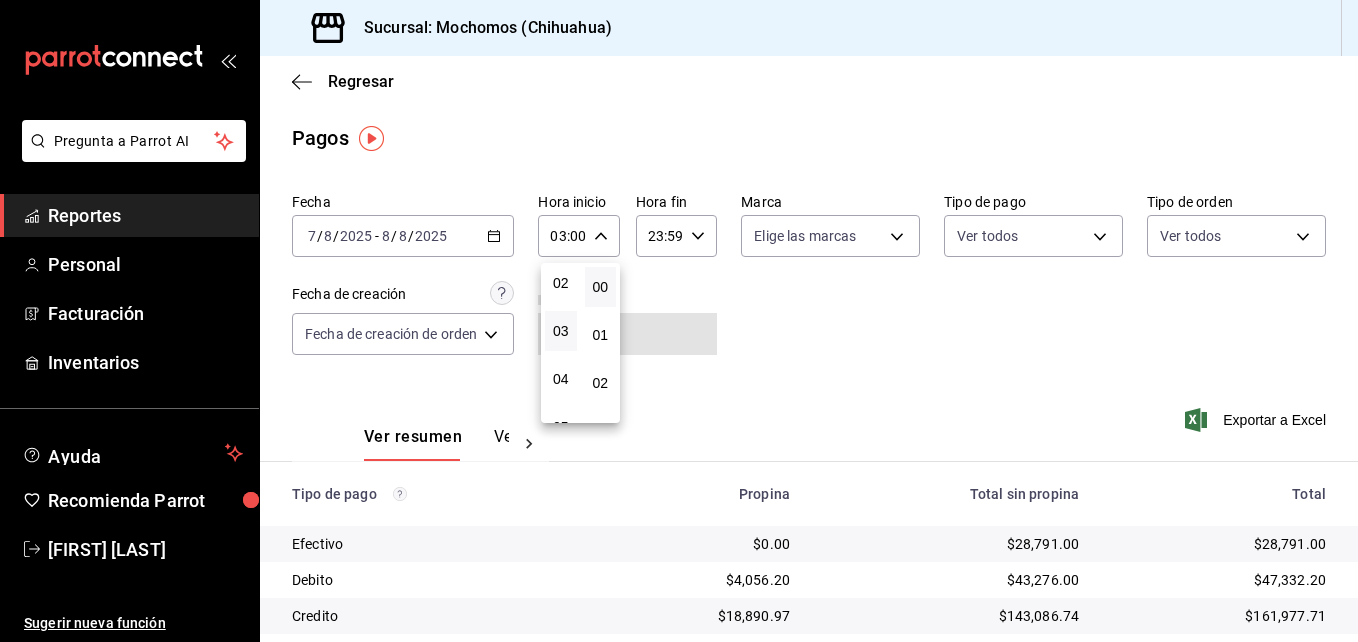 click at bounding box center (679, 321) 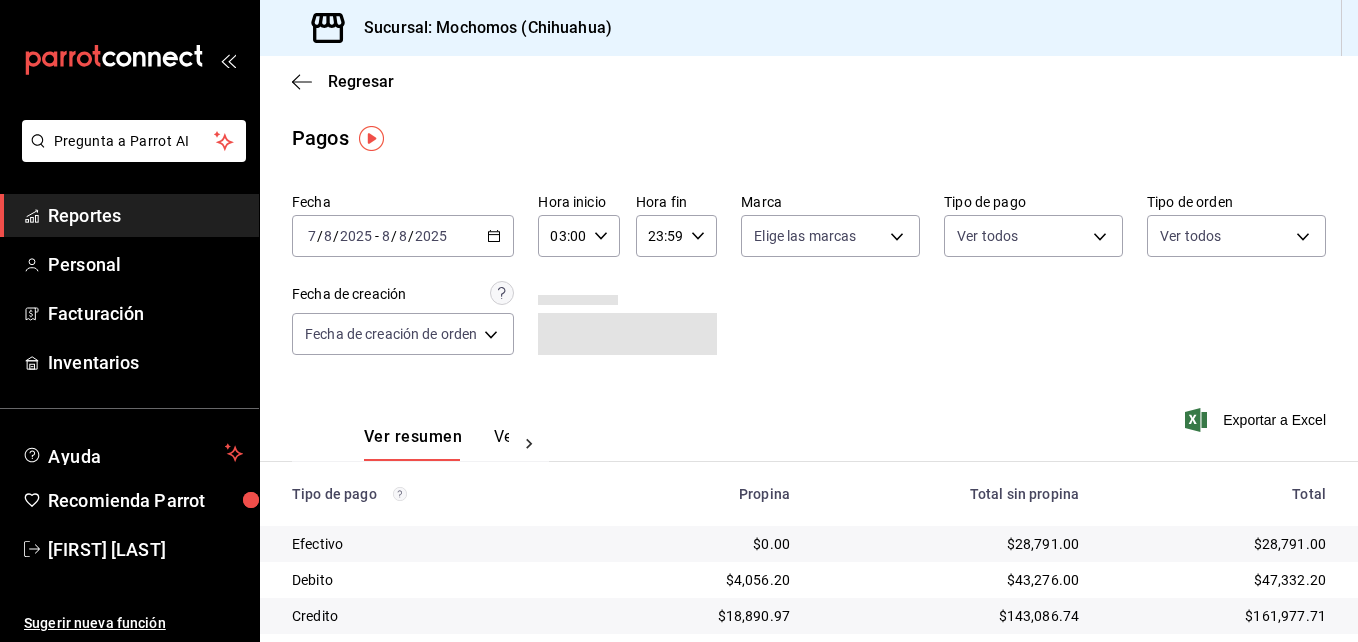 click 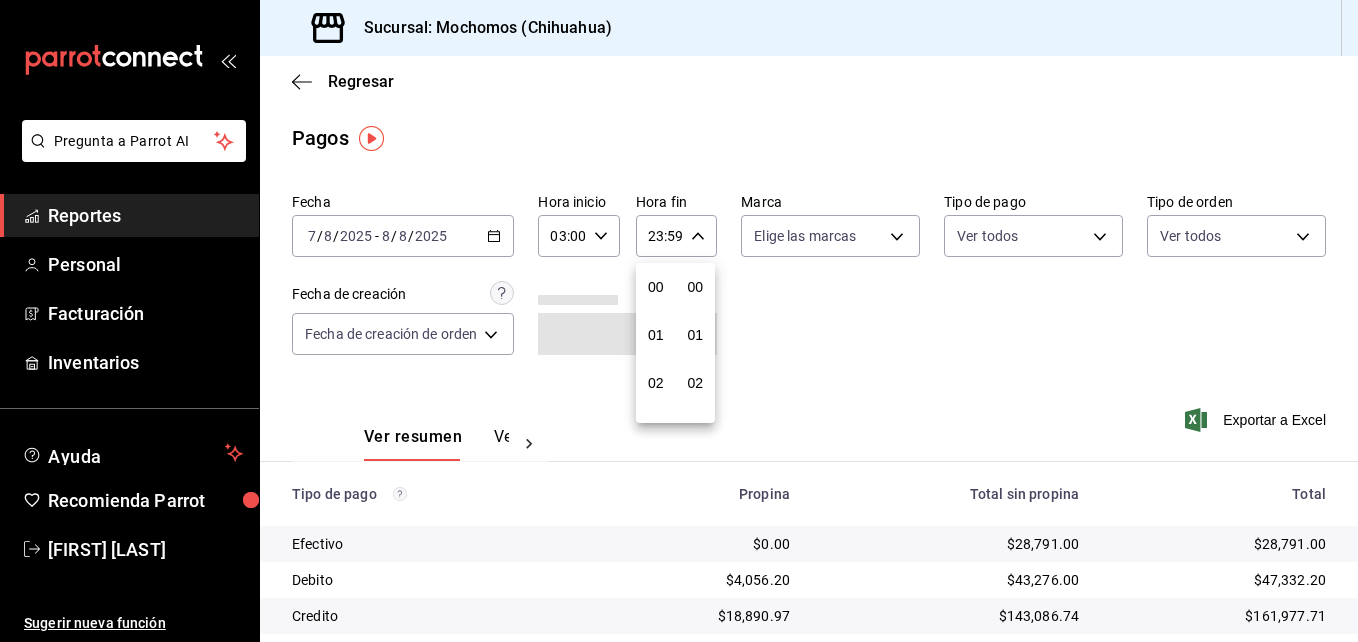 scroll, scrollTop: 992, scrollLeft: 0, axis: vertical 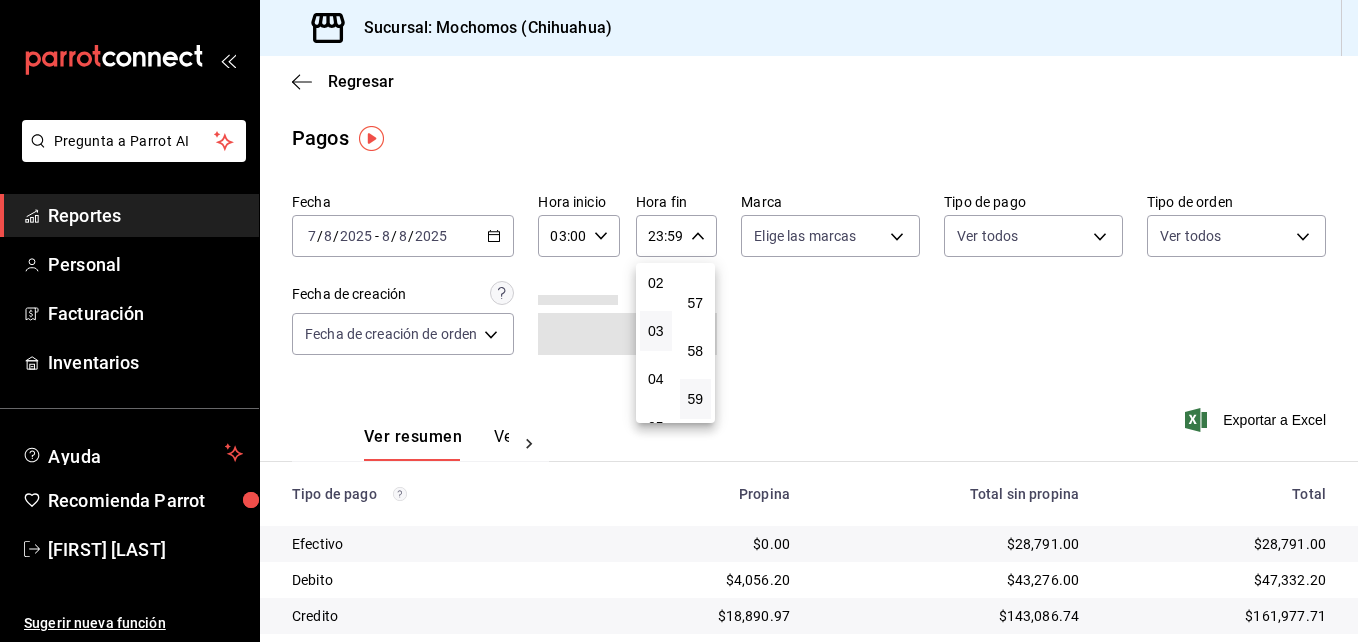 click on "03" at bounding box center [656, 331] 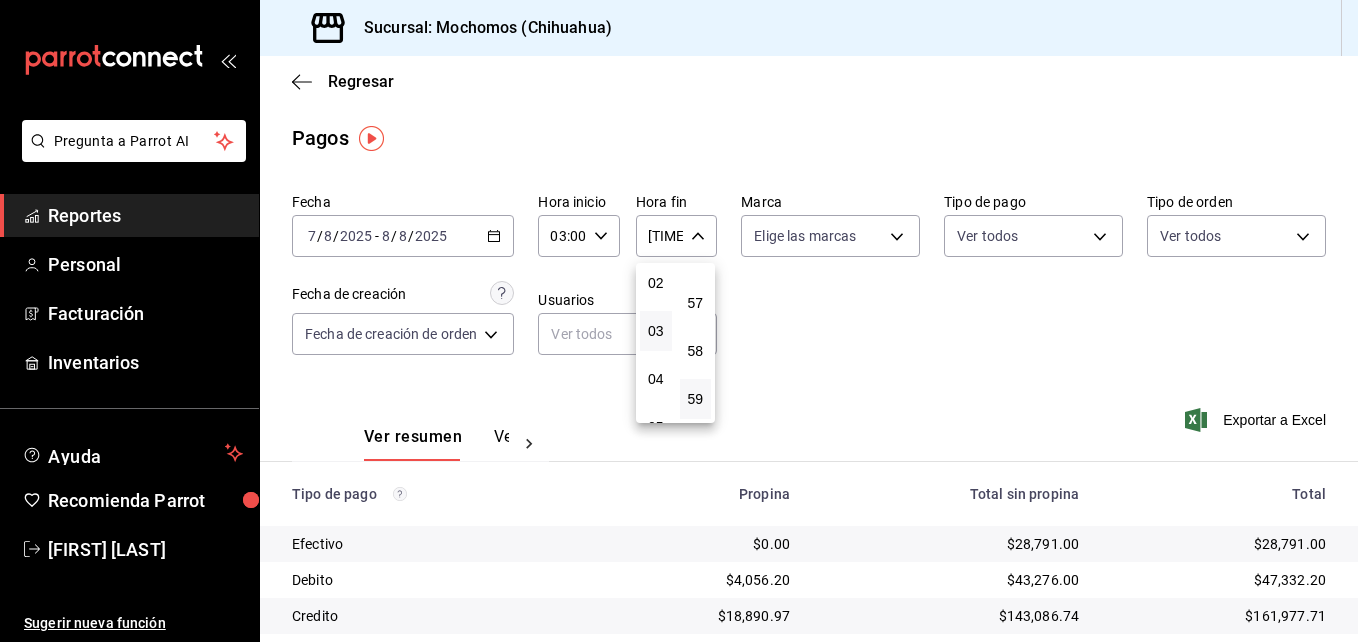 drag, startPoint x: 1349, startPoint y: 447, endPoint x: 1349, endPoint y: 500, distance: 53 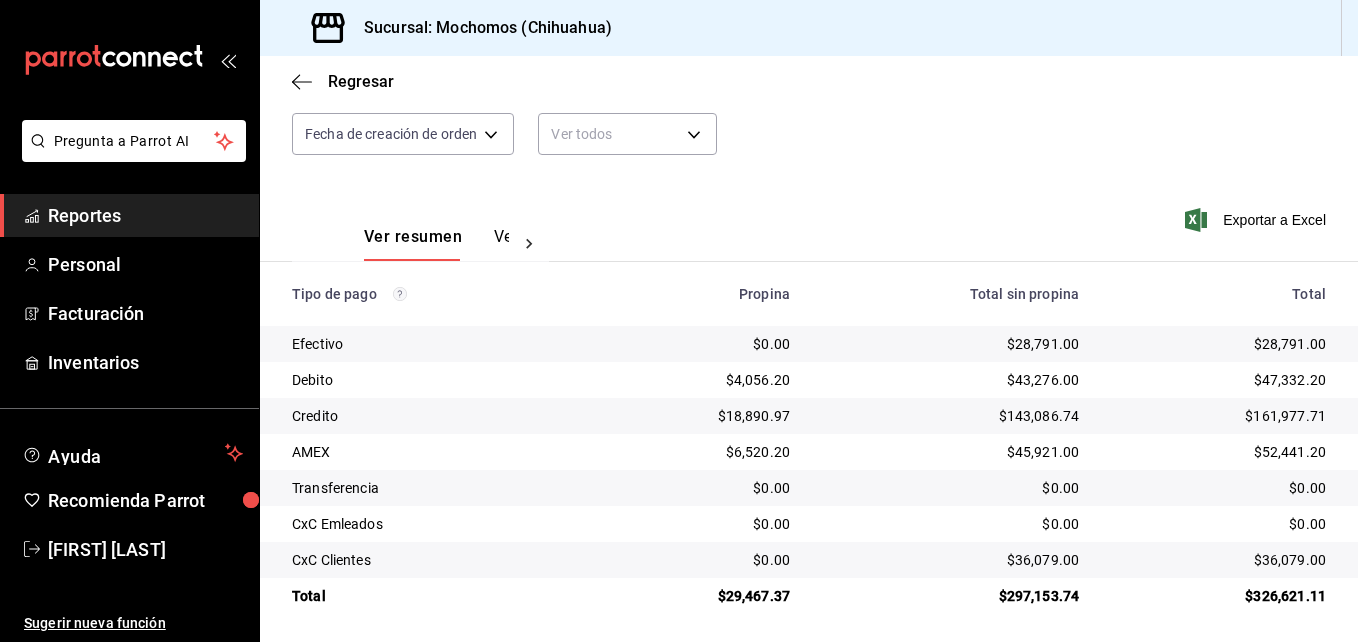 scroll, scrollTop: 205, scrollLeft: 0, axis: vertical 